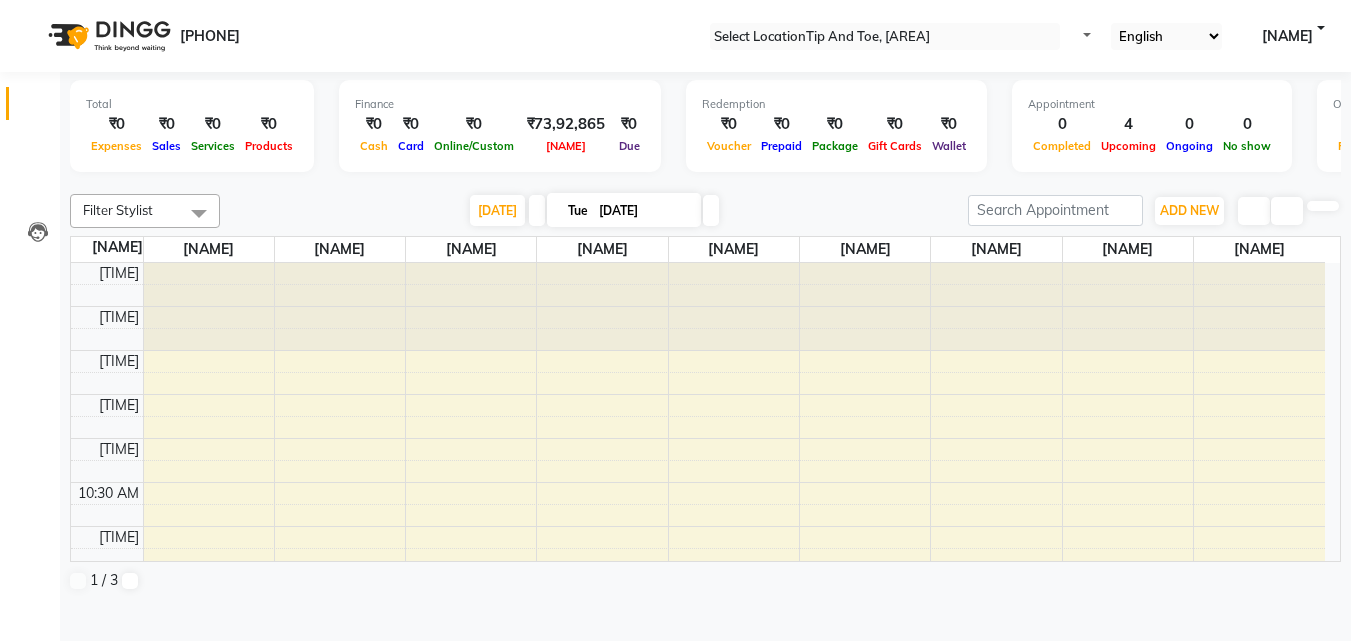 scroll, scrollTop: 0, scrollLeft: 0, axis: both 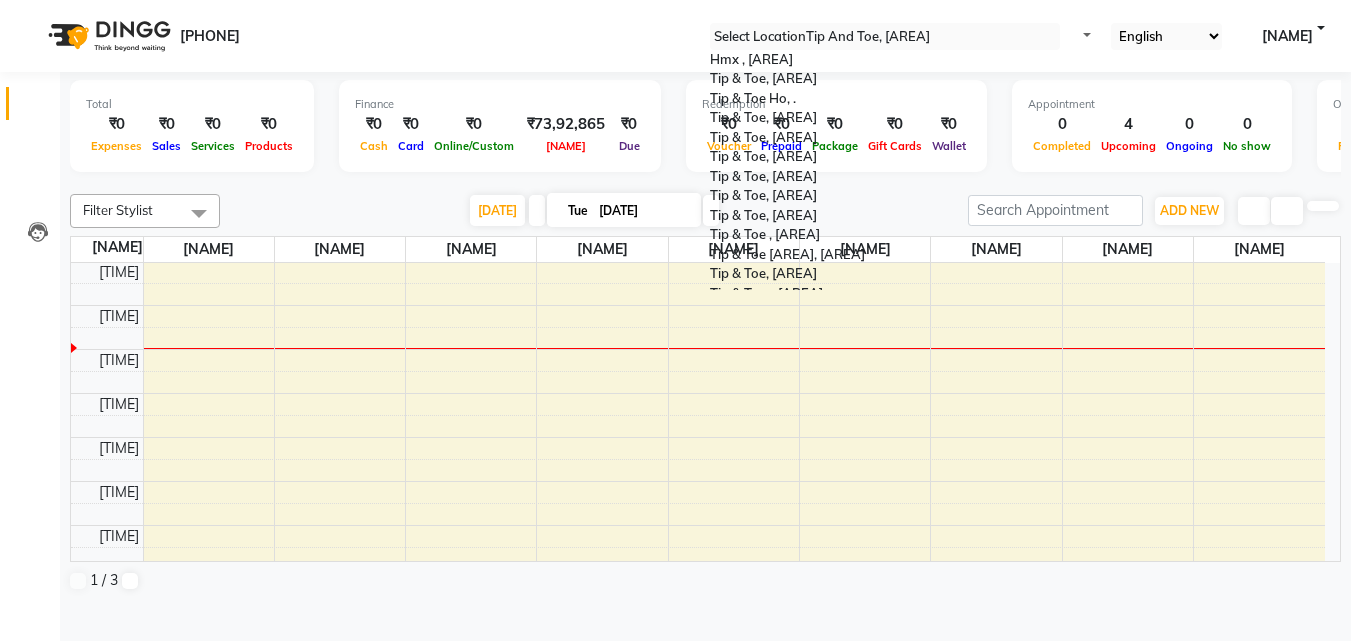 click at bounding box center (1082, 42) 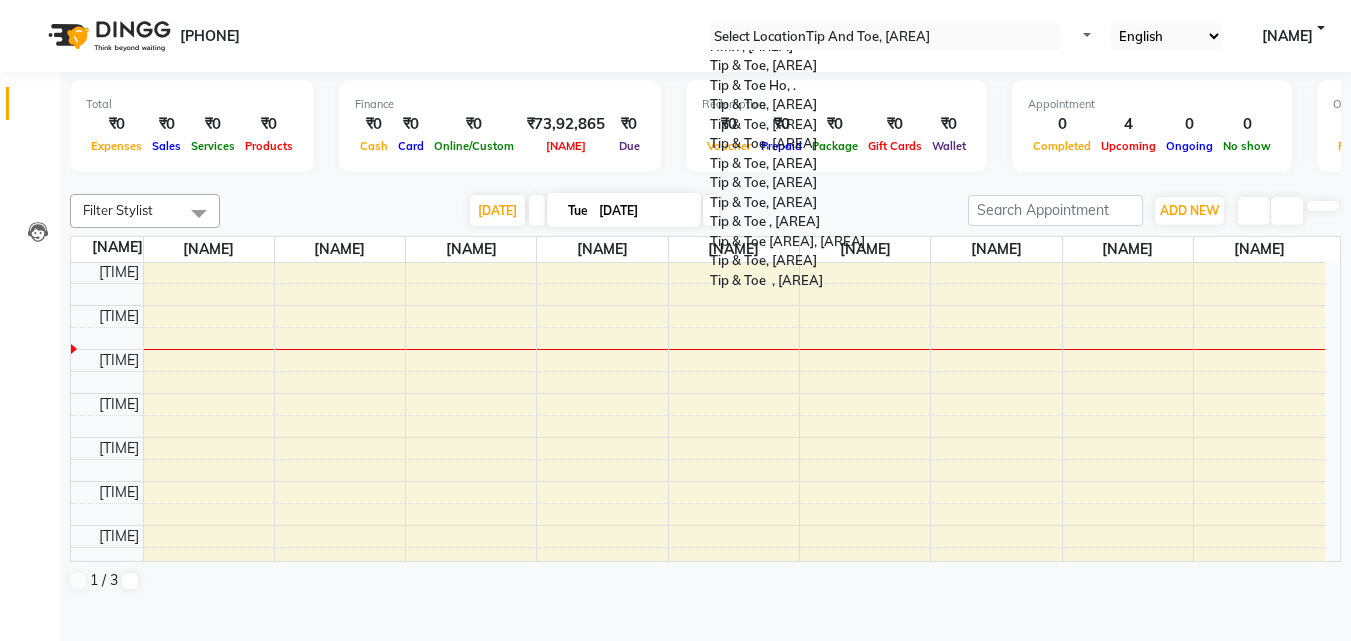 scroll, scrollTop: 3, scrollLeft: 0, axis: vertical 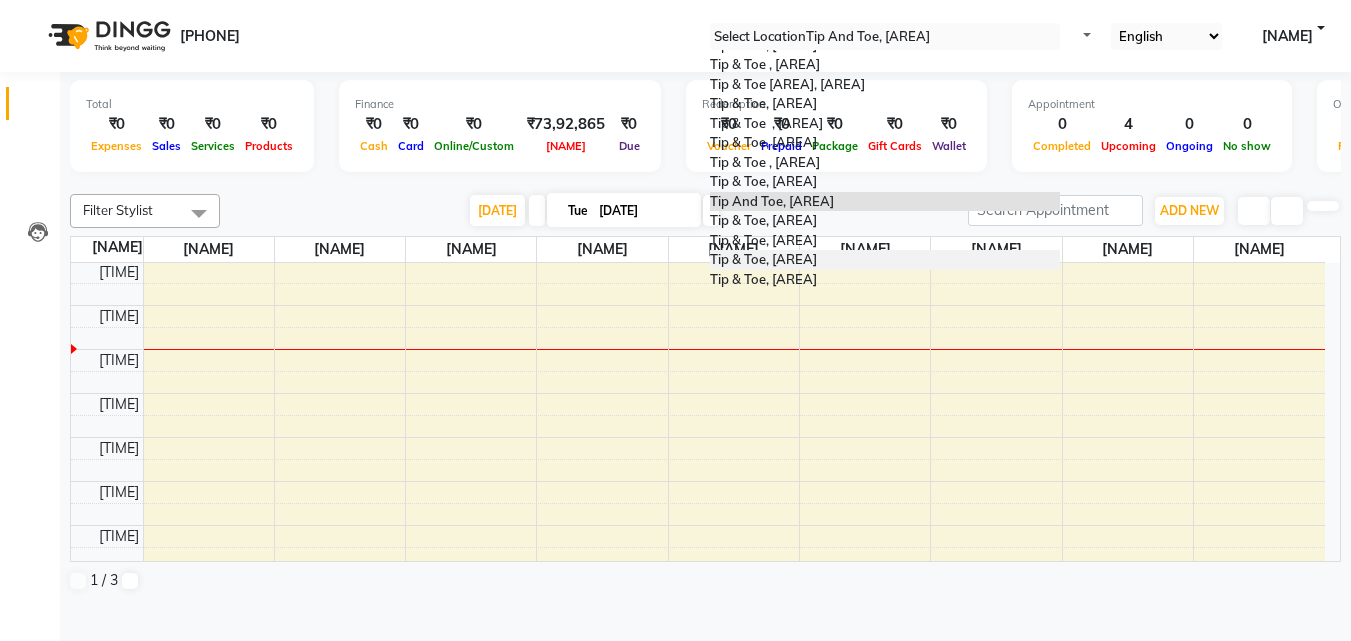 click on "[BRAND], [CITY]" at bounding box center [785, 259] 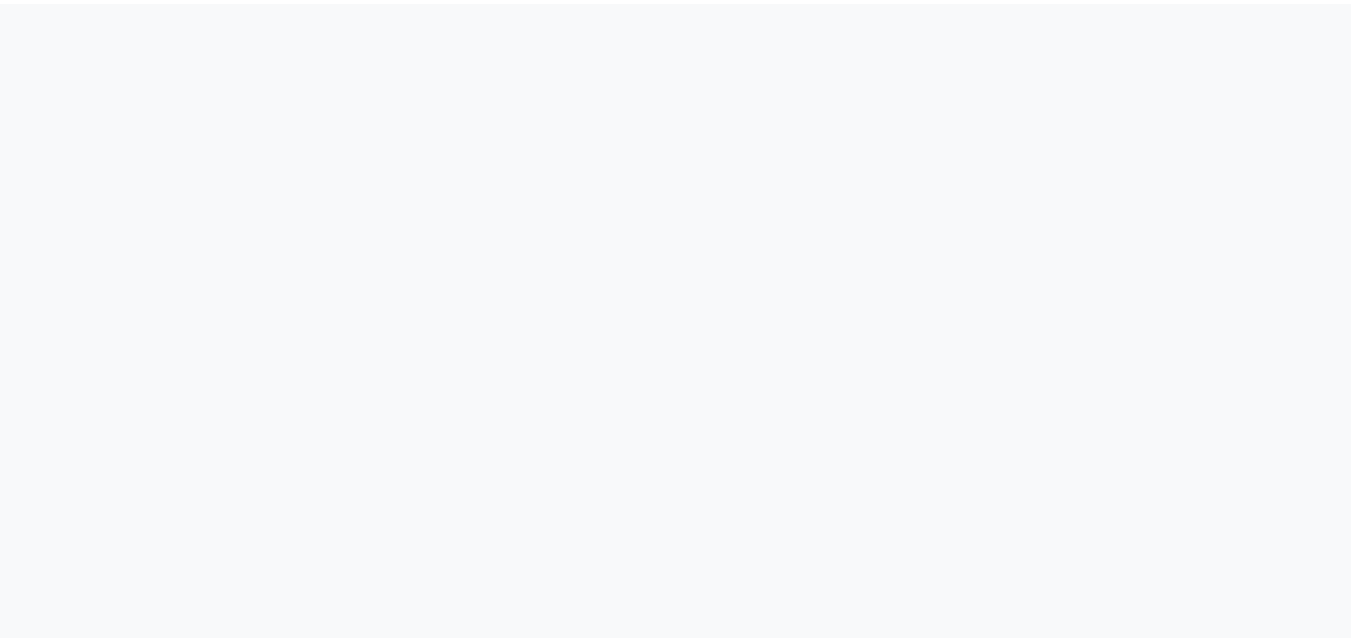 scroll, scrollTop: 0, scrollLeft: 0, axis: both 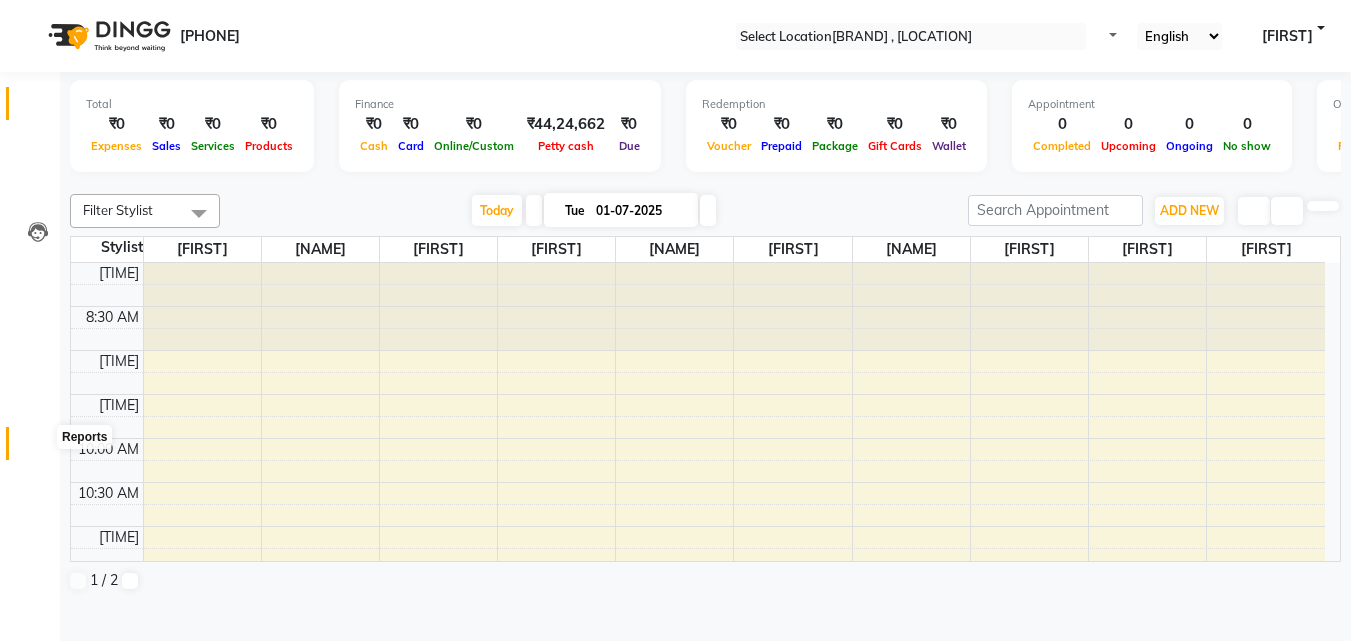 click at bounding box center [38, 448] 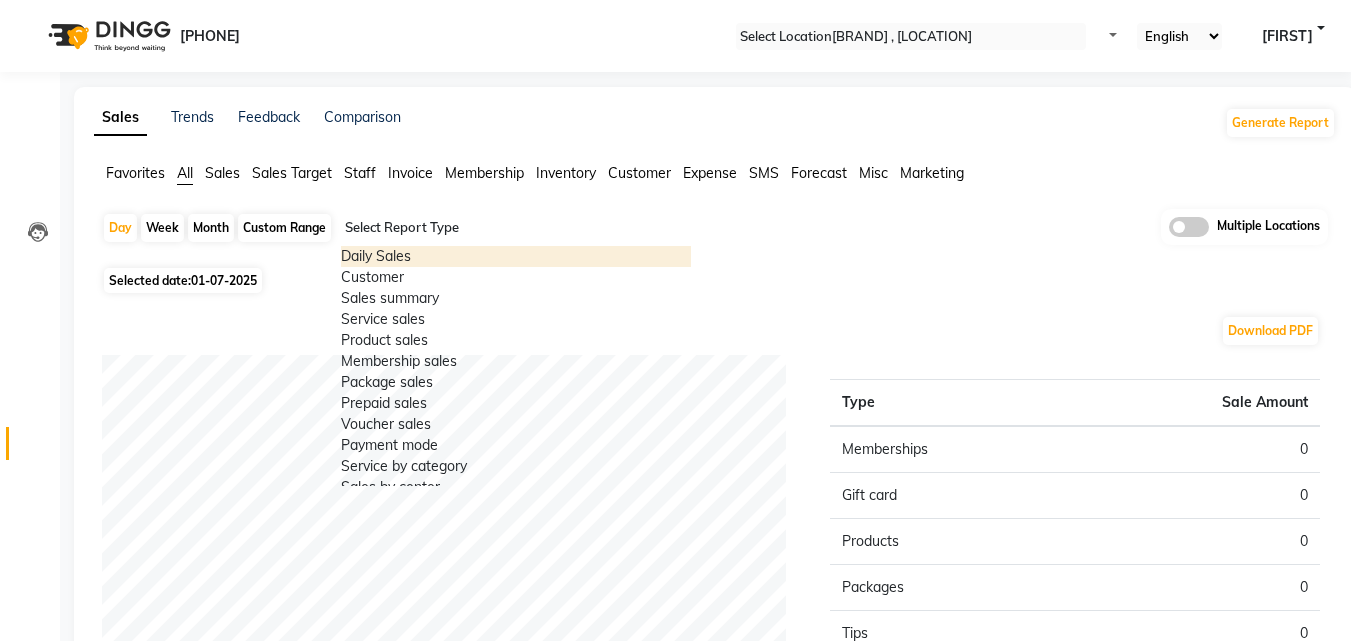 click at bounding box center [687, 236] 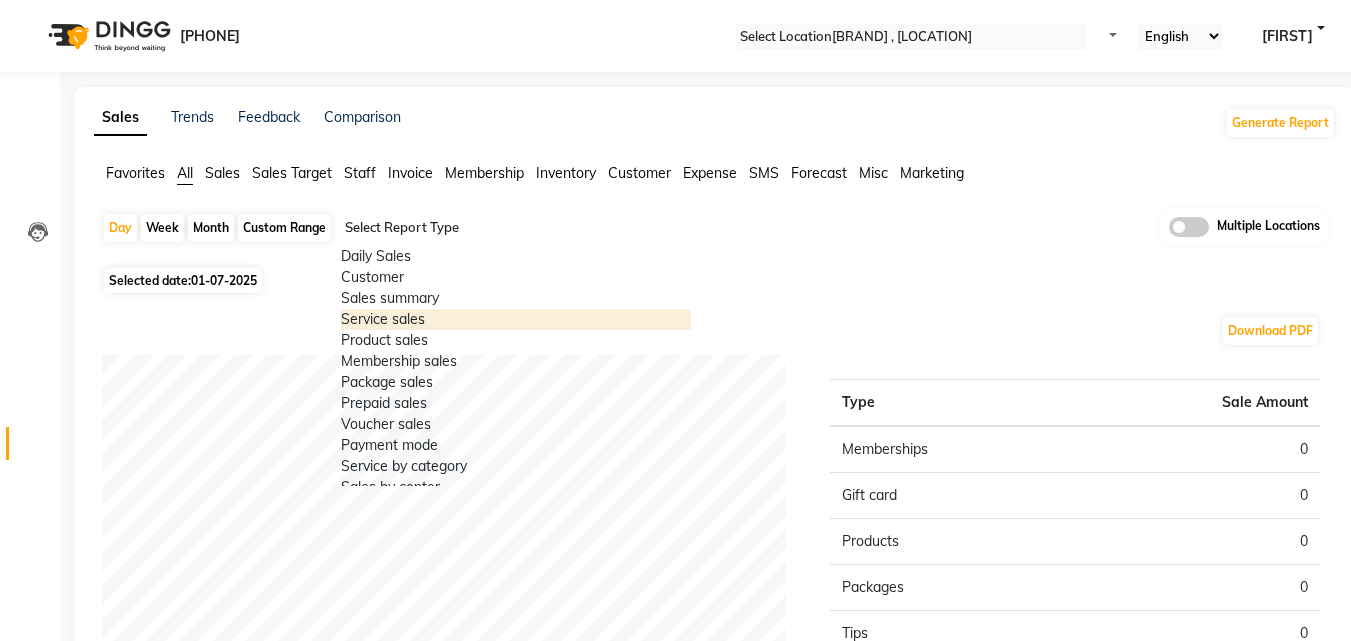 click on "Week" at bounding box center [162, 228] 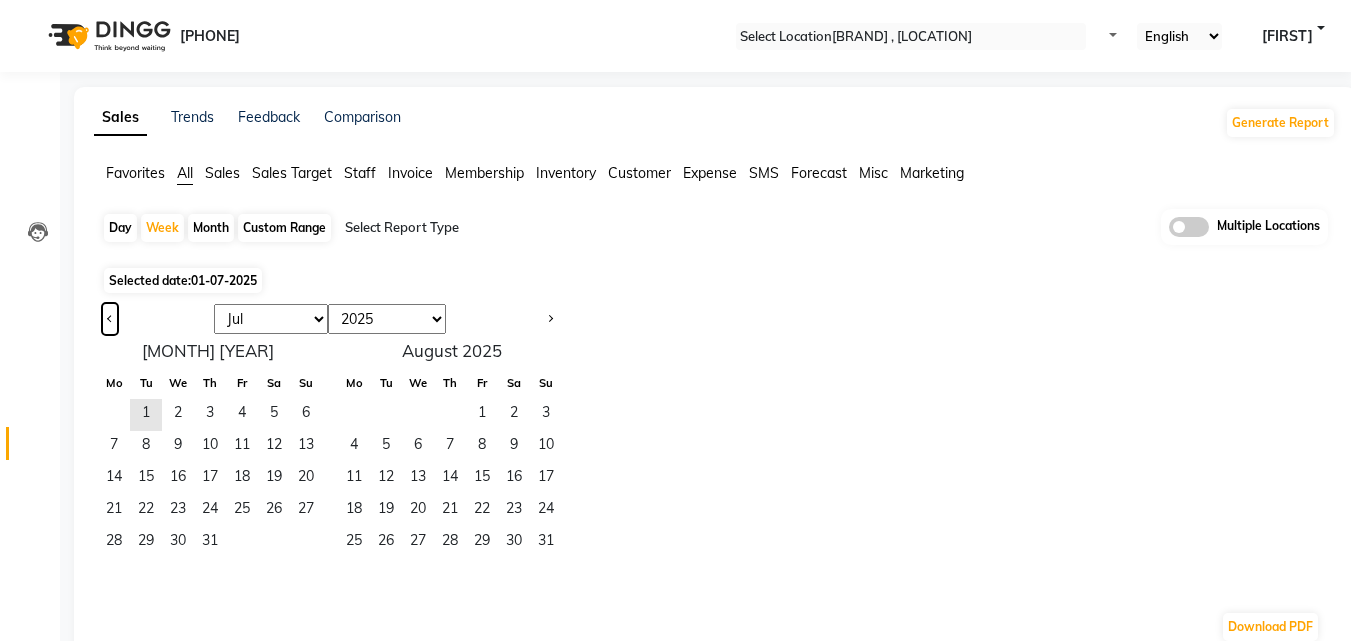 click at bounding box center [110, 317] 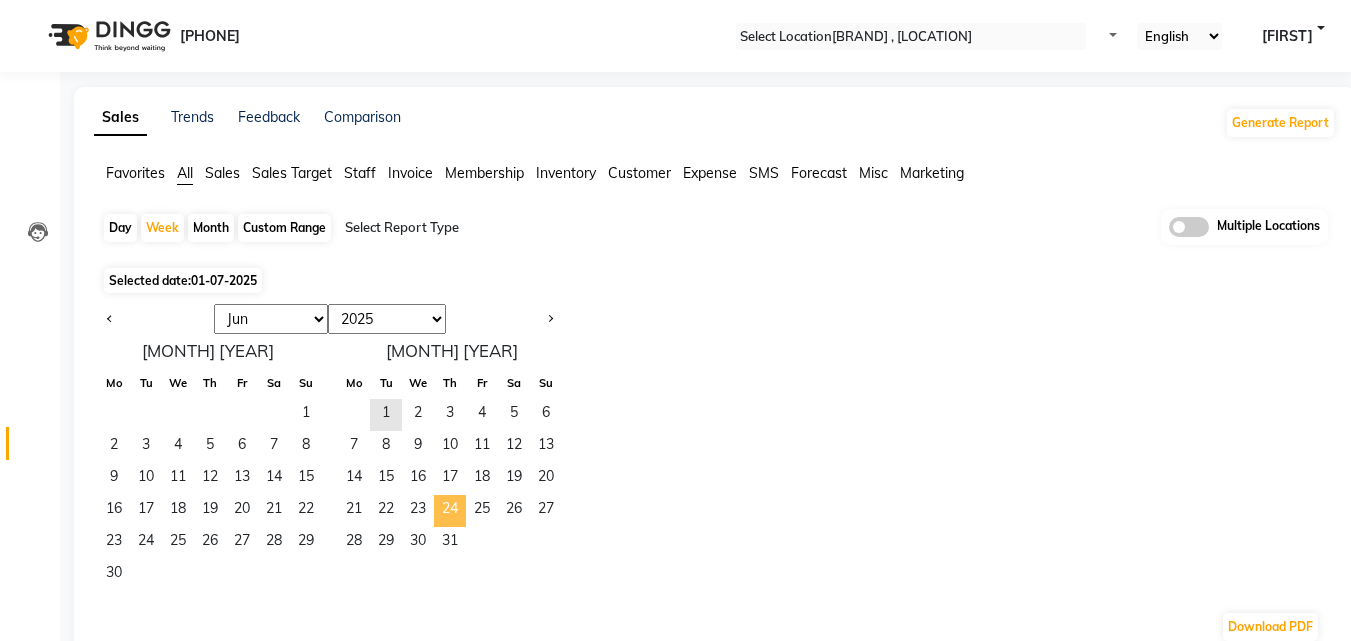click on "24" at bounding box center [450, 511] 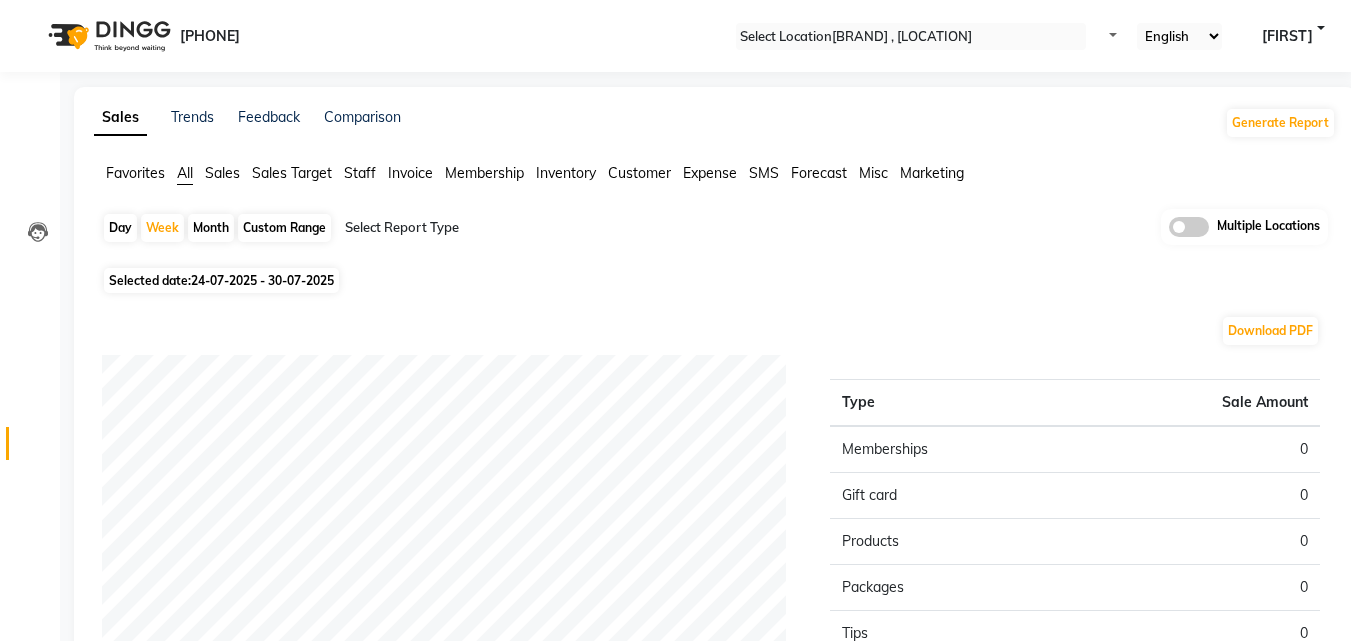 click on "Day" at bounding box center (120, 228) 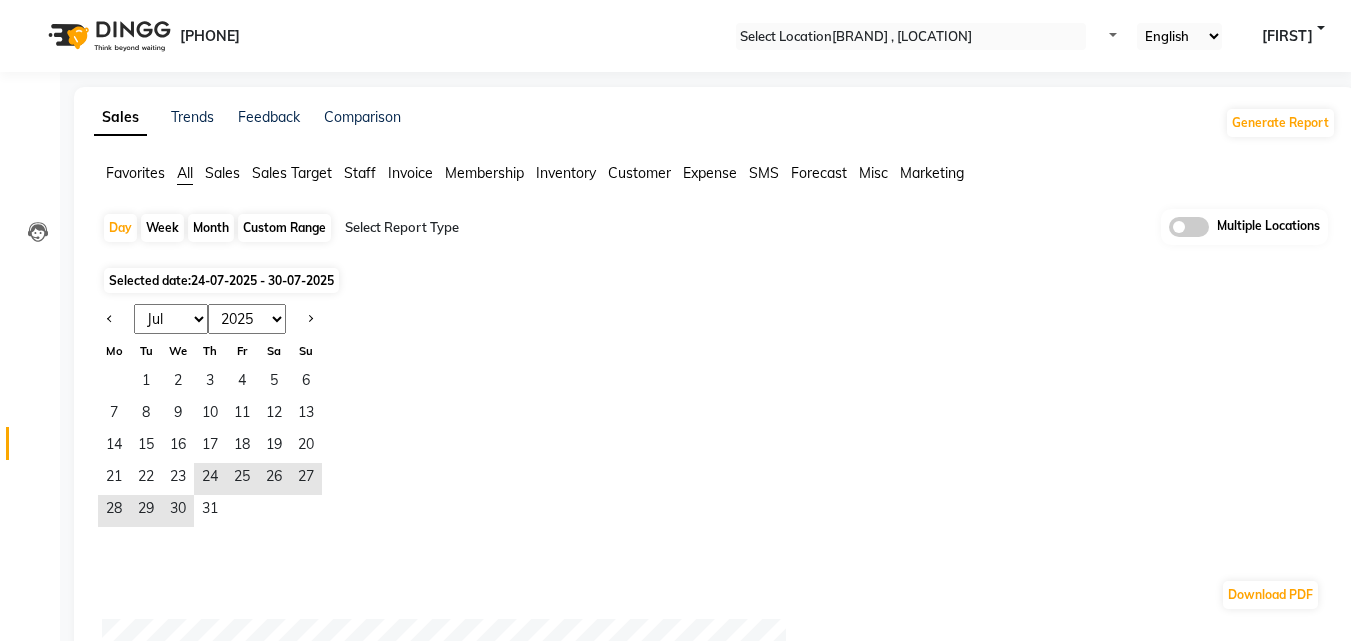 click on "Custom Range" at bounding box center [284, 228] 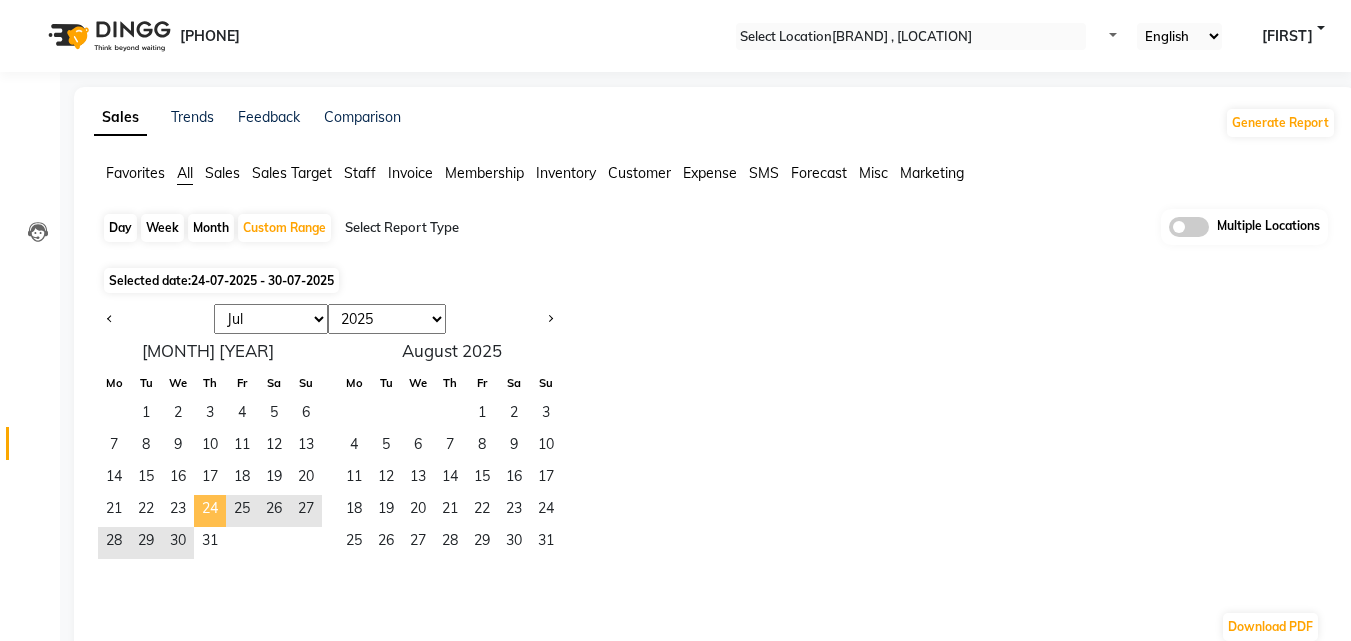 click on "24" at bounding box center [210, 511] 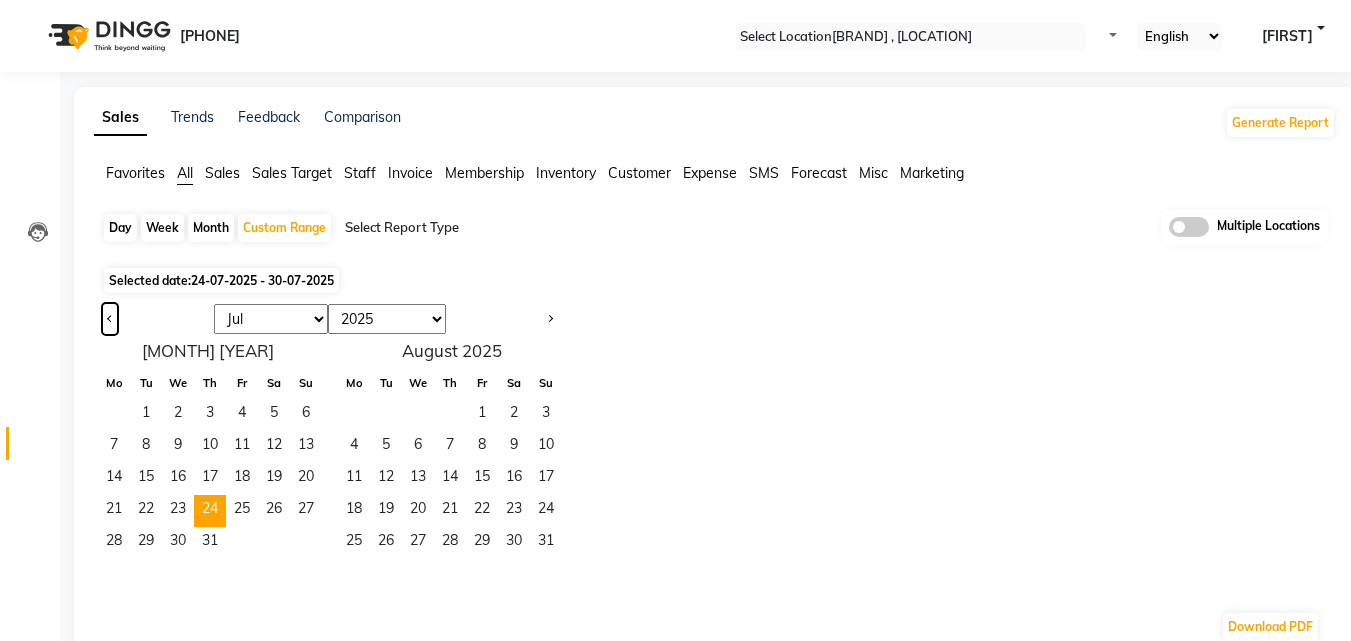 click at bounding box center (110, 317) 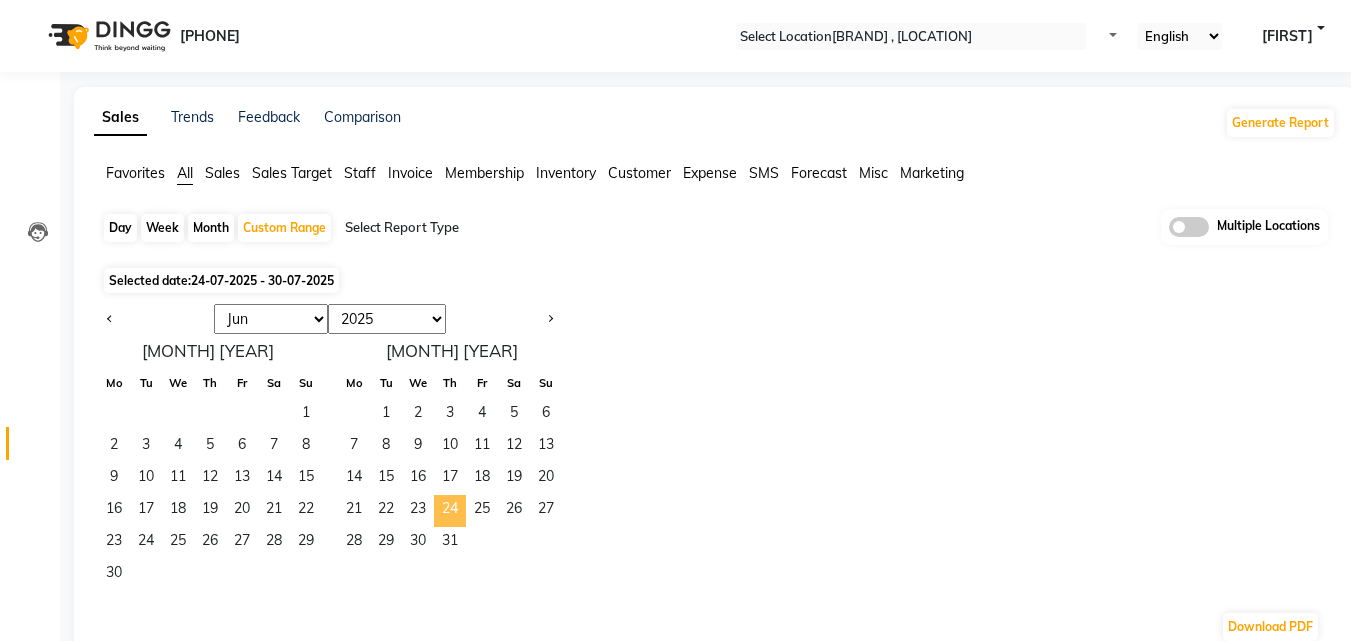 click on "24" at bounding box center [450, 511] 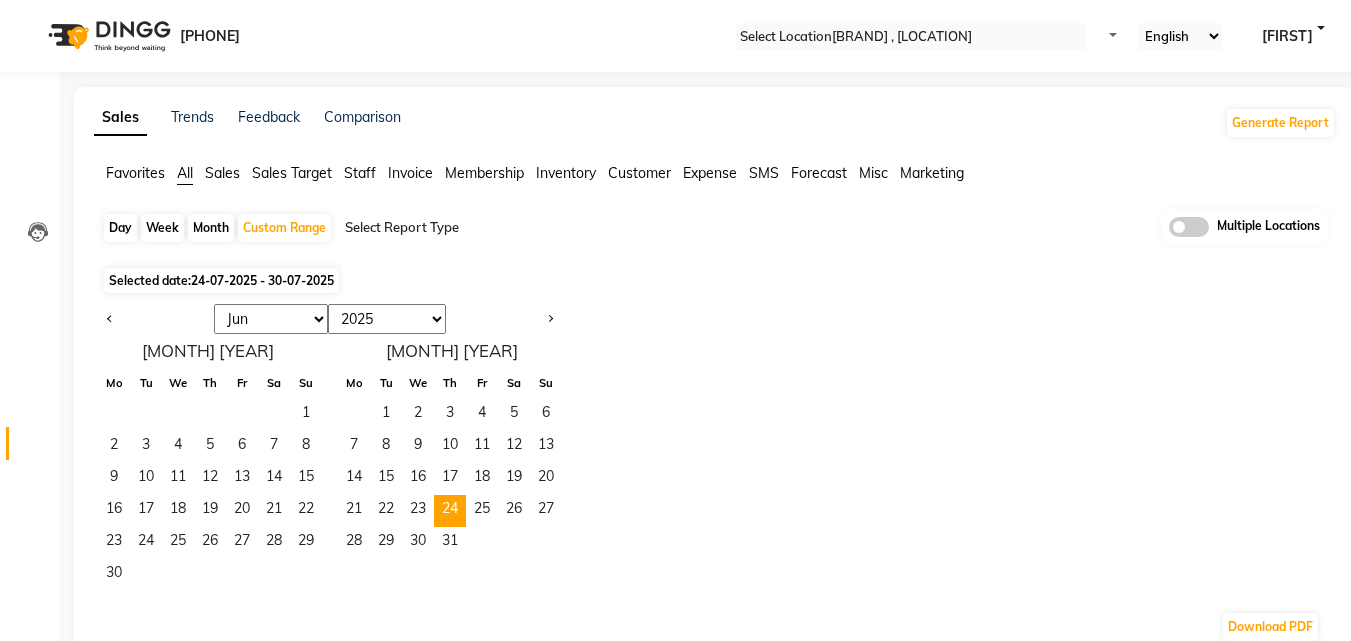 click on "Jan Feb Mar Apr May Jun Jul Aug Sep Oct Nov Dec 2015 2016 2017 2018 2019 2020 2021 2022 2023 2024 2025 2026 2027 2028 2029 2030 2031 2032 2033 2034 2035  June 2025  Mo Tu We Th Fr Sa Su  1   2   3   4   5   6   7   8   9   10   11   12   13   14   15   16   17   18   19   20   21   22   23   24   25   26   27   28   29   30   July 2025  Mo Tu We Th Fr Sa Su  1   2   3   4   5   6   7   8   9   10   11   12   13   14   15   16   17   18   19   20   21   22   23   24   25   26   27   28   29   30   31" at bounding box center [715, 447] 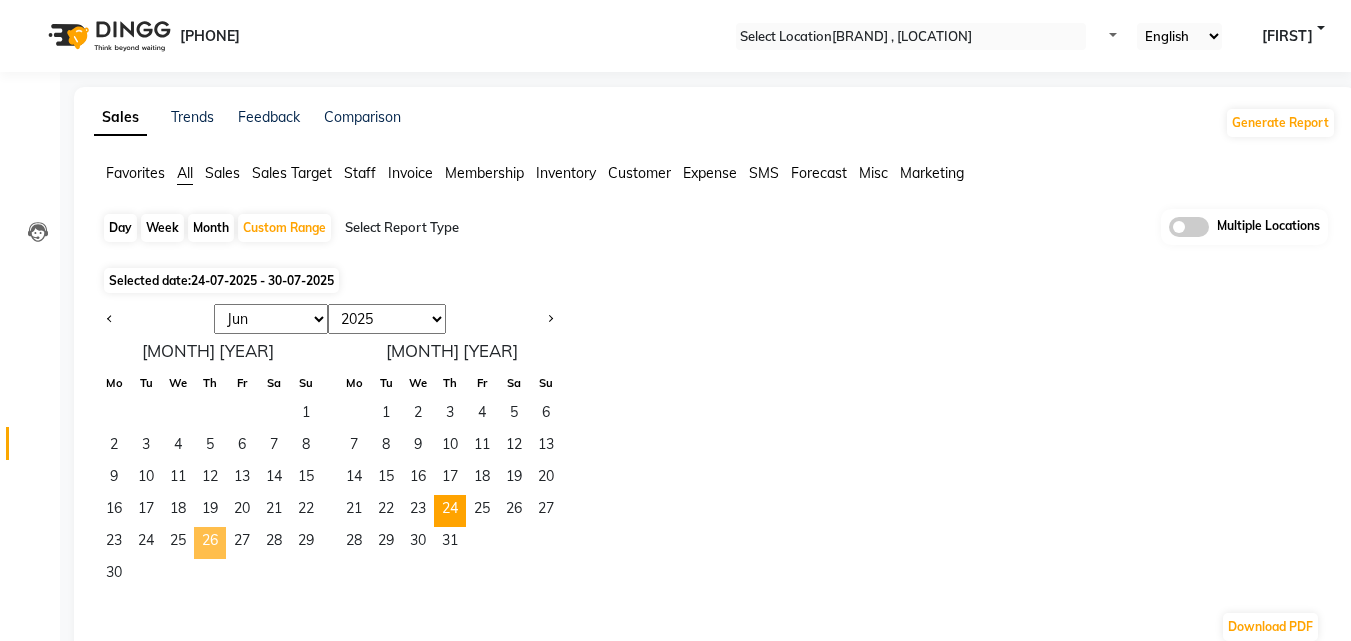 click on "26" at bounding box center [210, 543] 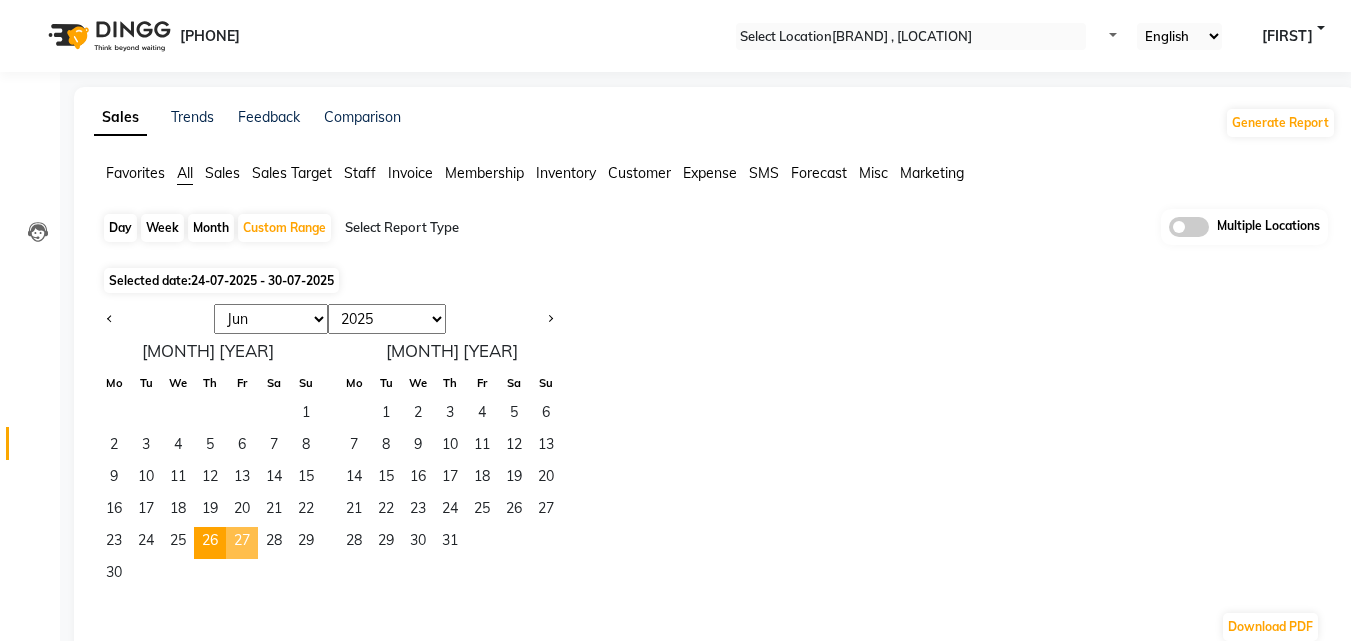 click on "27" at bounding box center (242, 543) 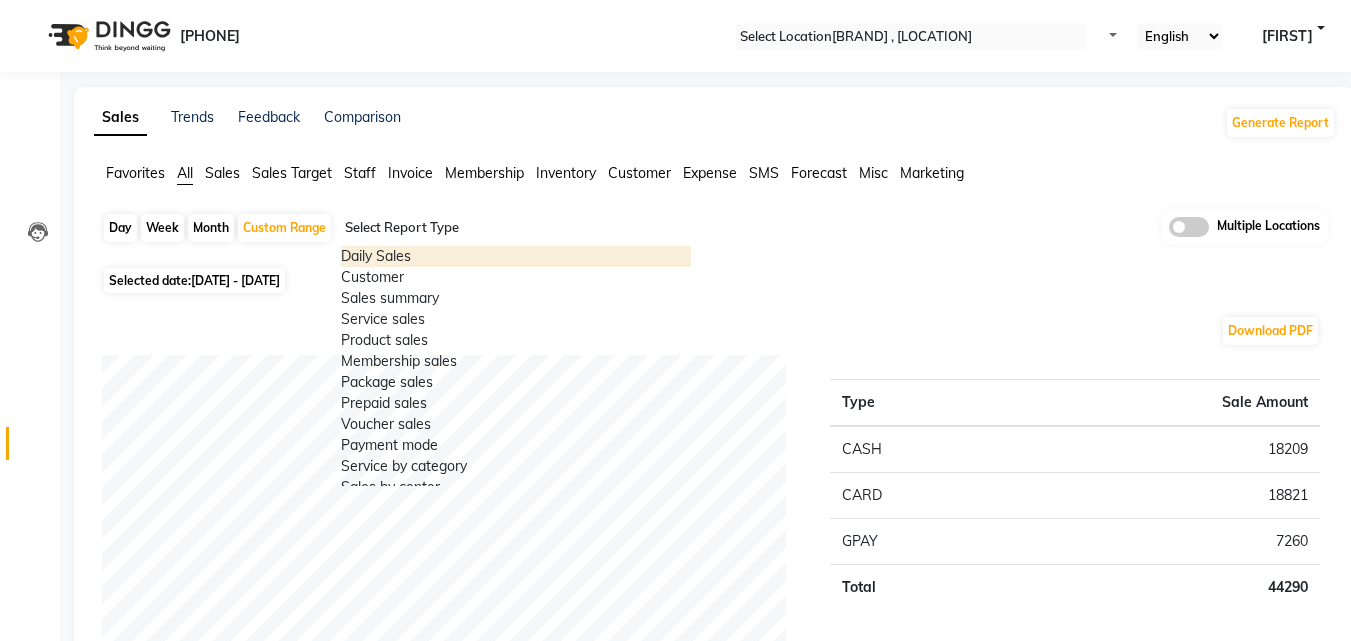 click at bounding box center [687, 236] 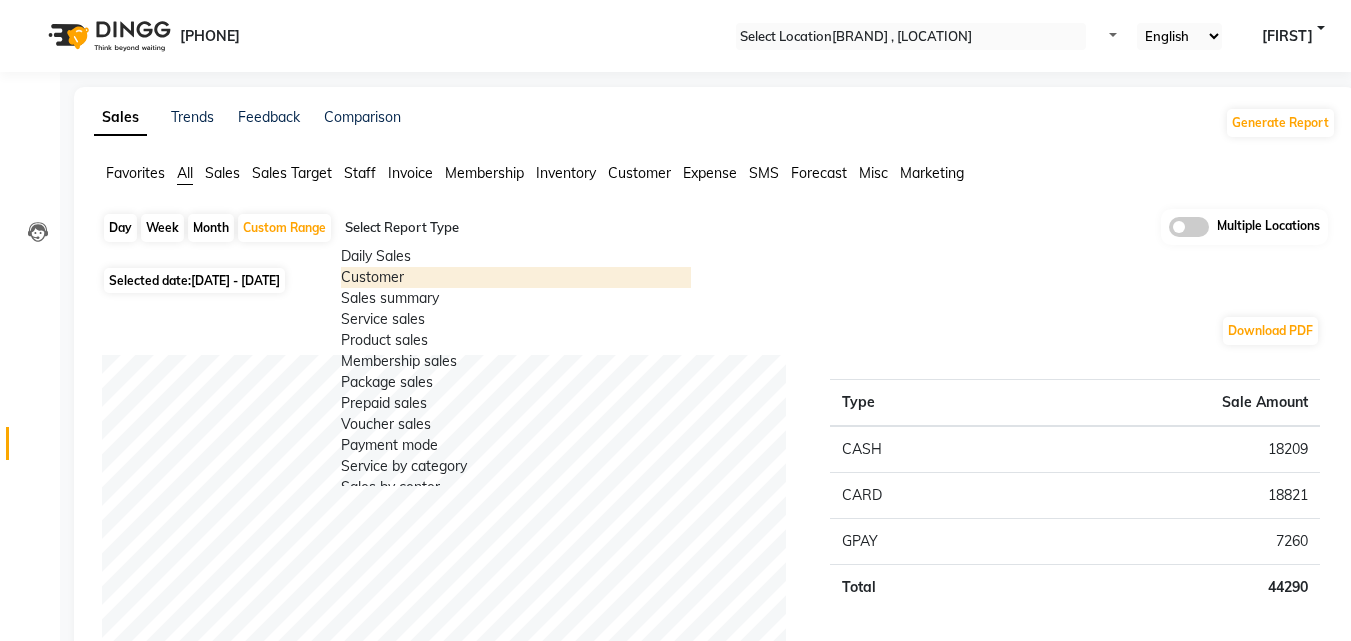 click on "Customer" at bounding box center [516, 277] 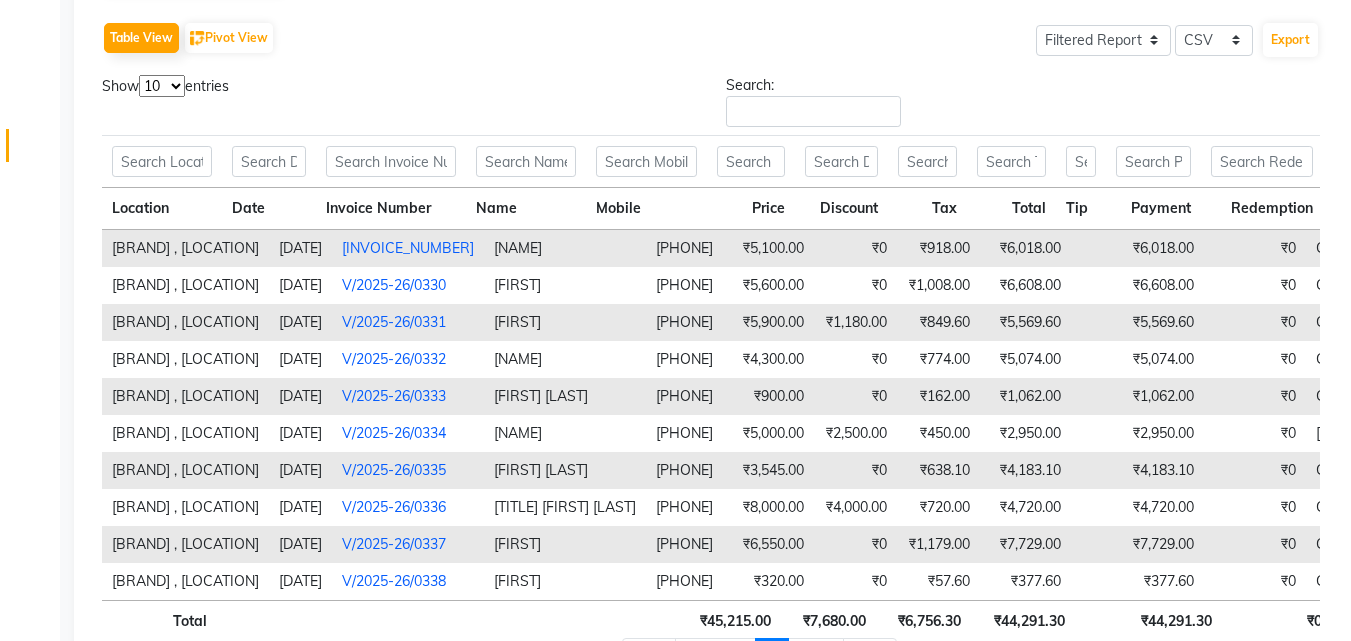 scroll, scrollTop: 307, scrollLeft: 0, axis: vertical 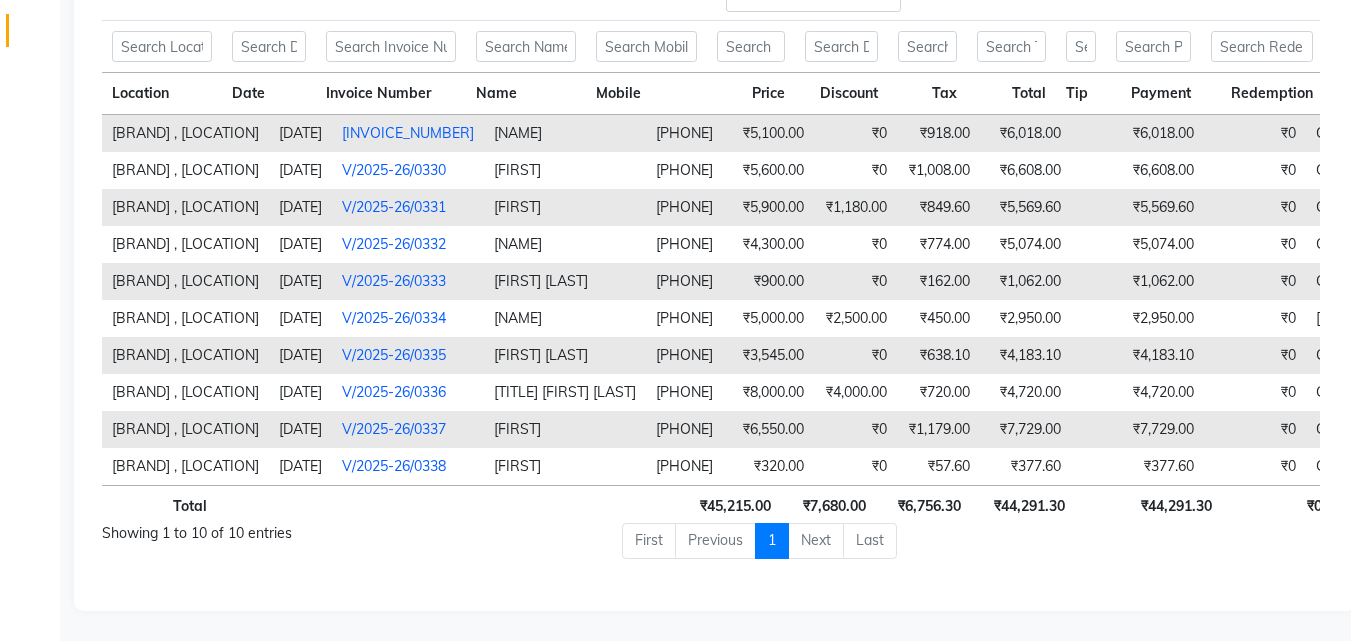 click on "Last" at bounding box center (870, 541) 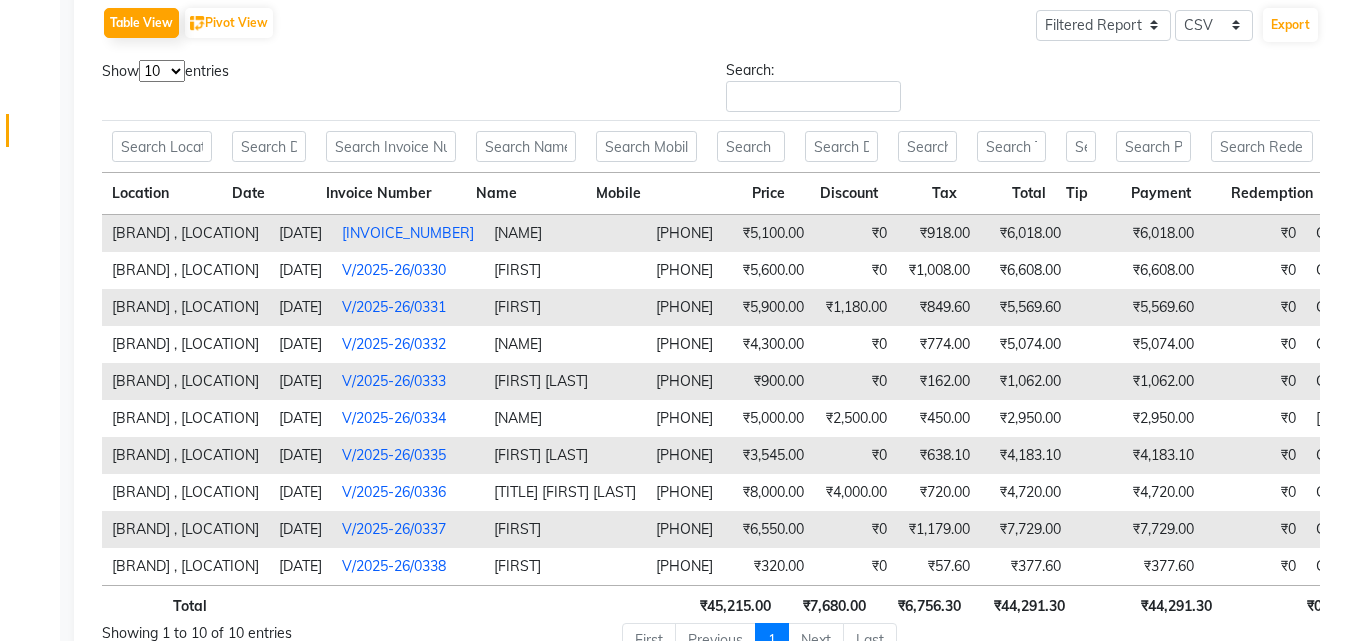 scroll, scrollTop: 300, scrollLeft: 0, axis: vertical 